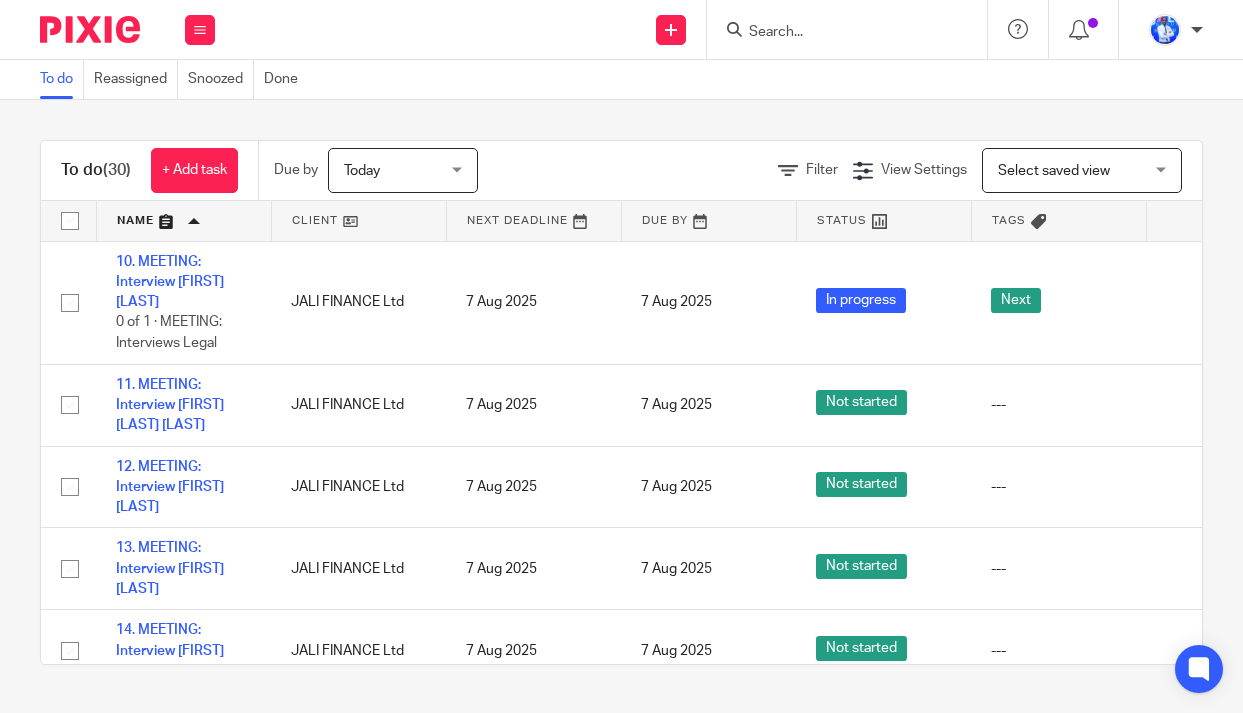 scroll, scrollTop: 0, scrollLeft: 0, axis: both 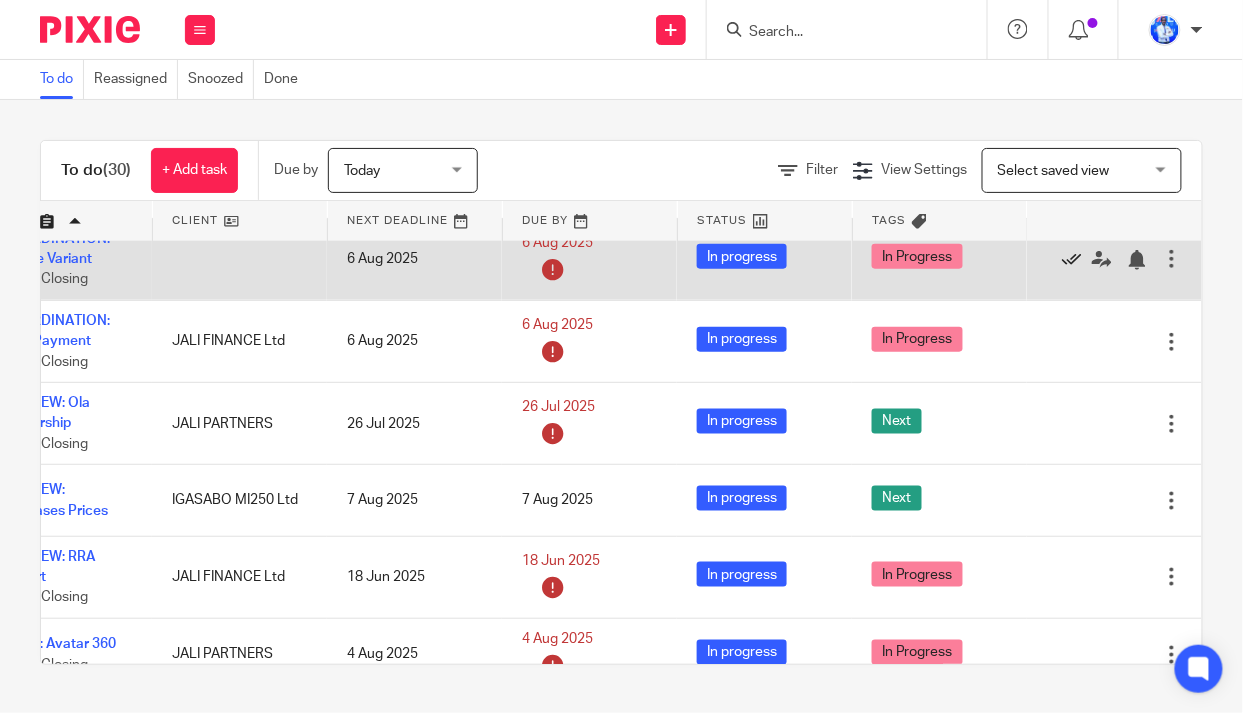 click at bounding box center [1072, 260] 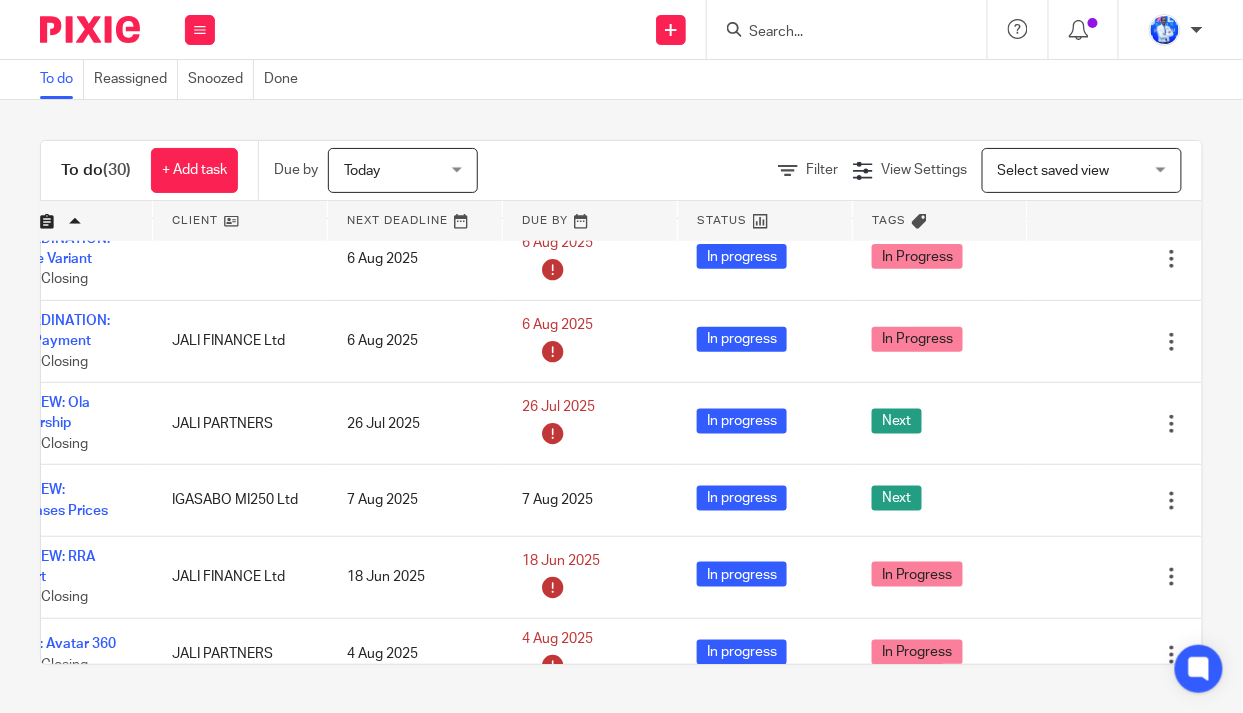 scroll, scrollTop: 545, scrollLeft: 0, axis: vertical 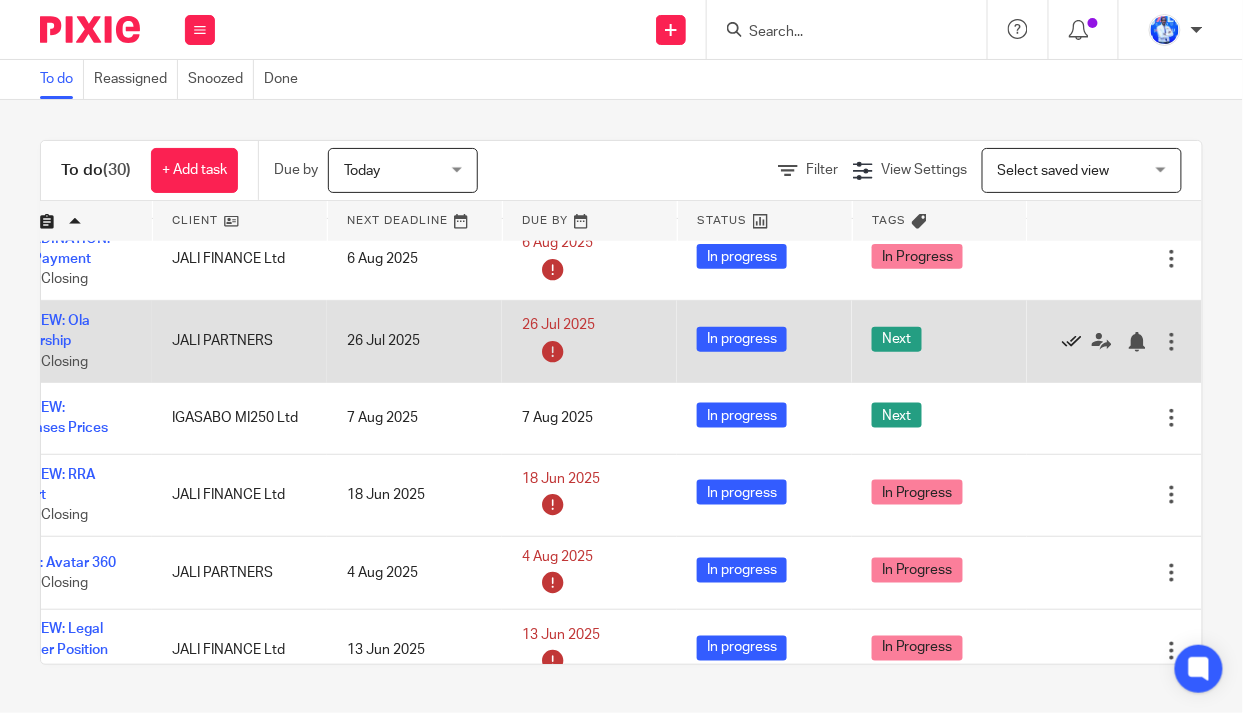 click at bounding box center [1072, 342] 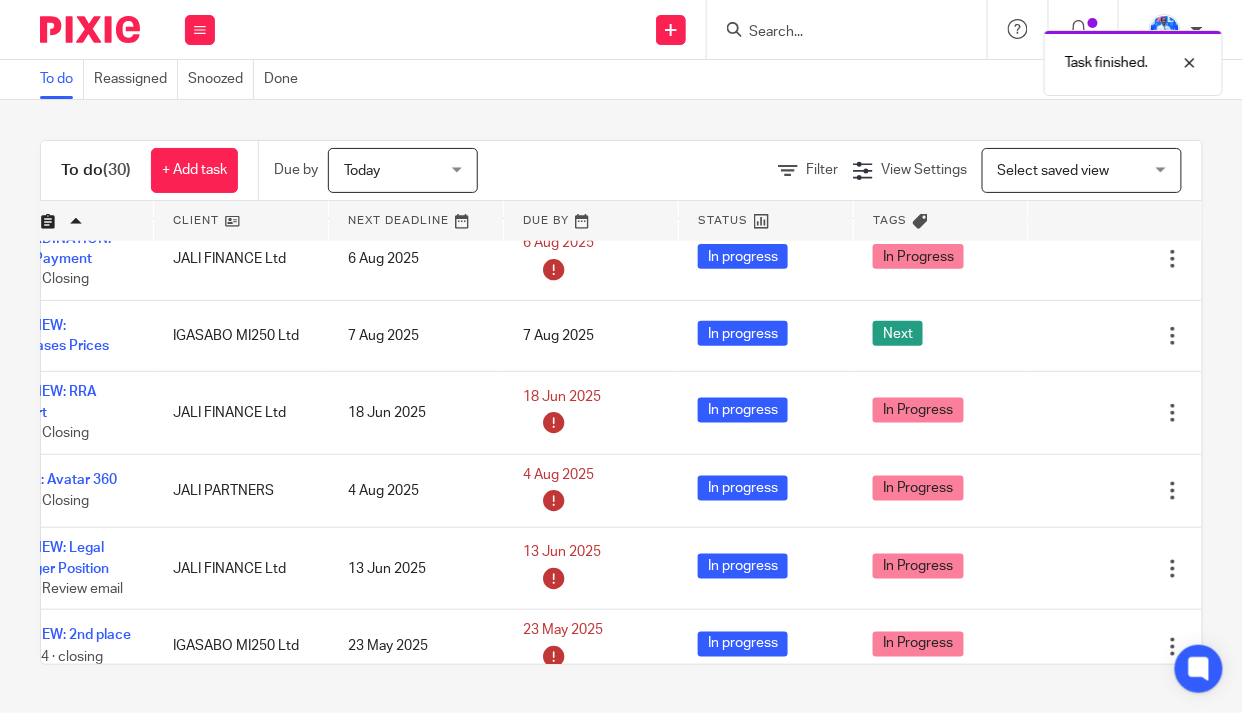scroll, scrollTop: 545, scrollLeft: 159, axis: both 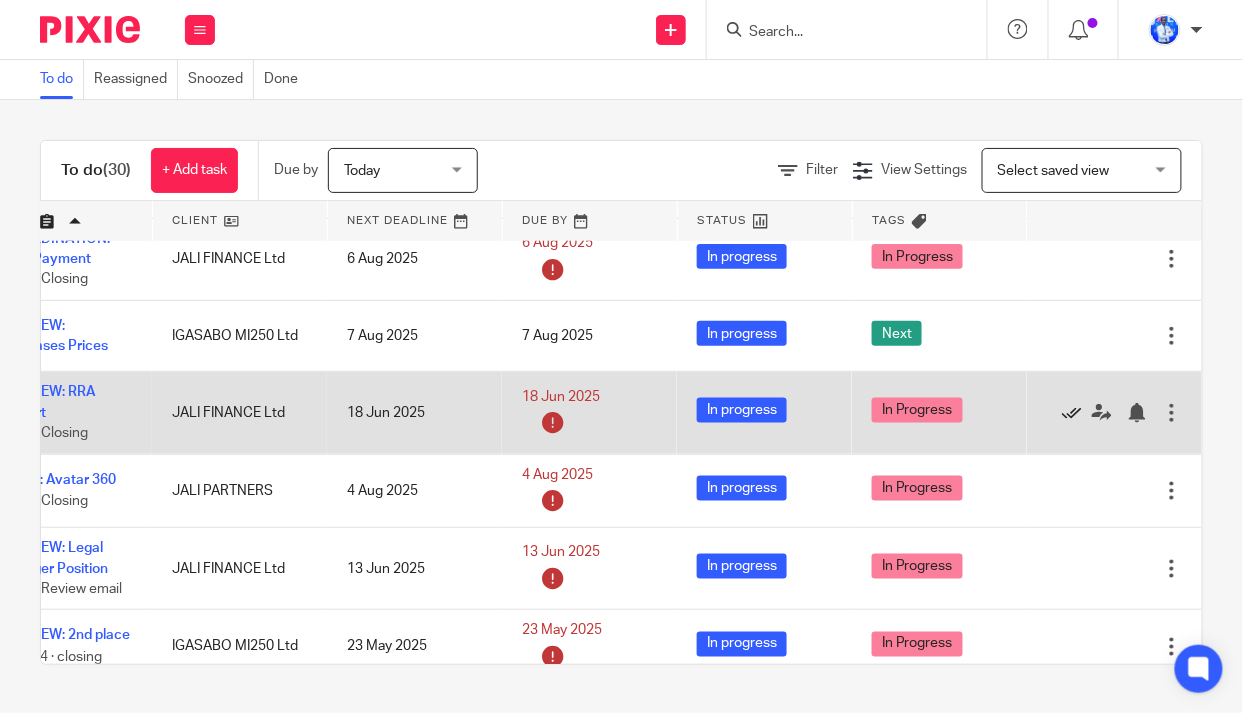 click at bounding box center (1072, 413) 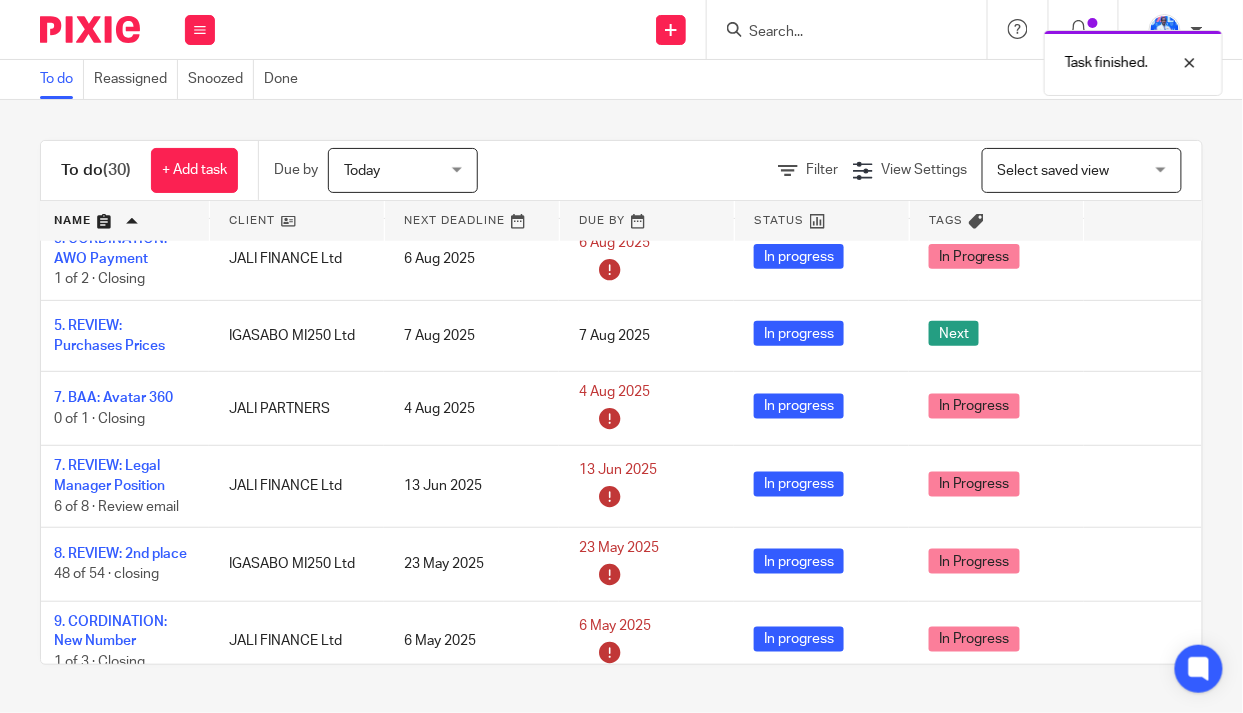 scroll, scrollTop: 545, scrollLeft: 0, axis: vertical 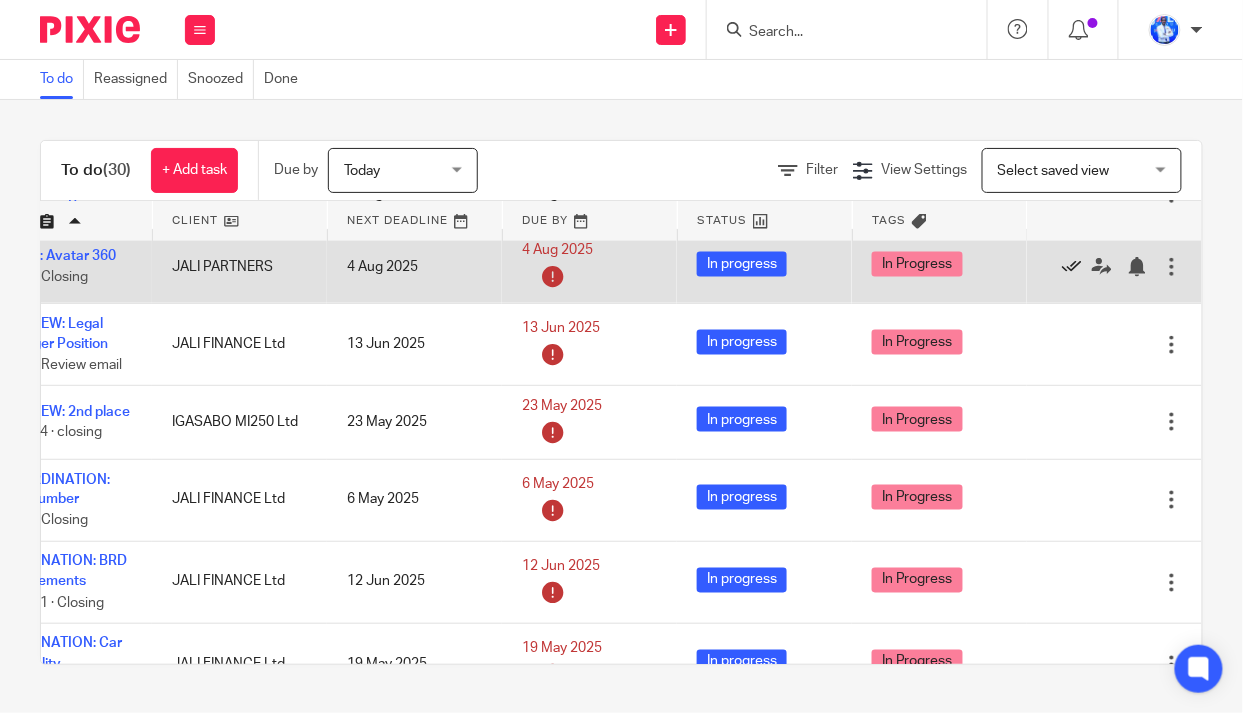 click at bounding box center (1072, 267) 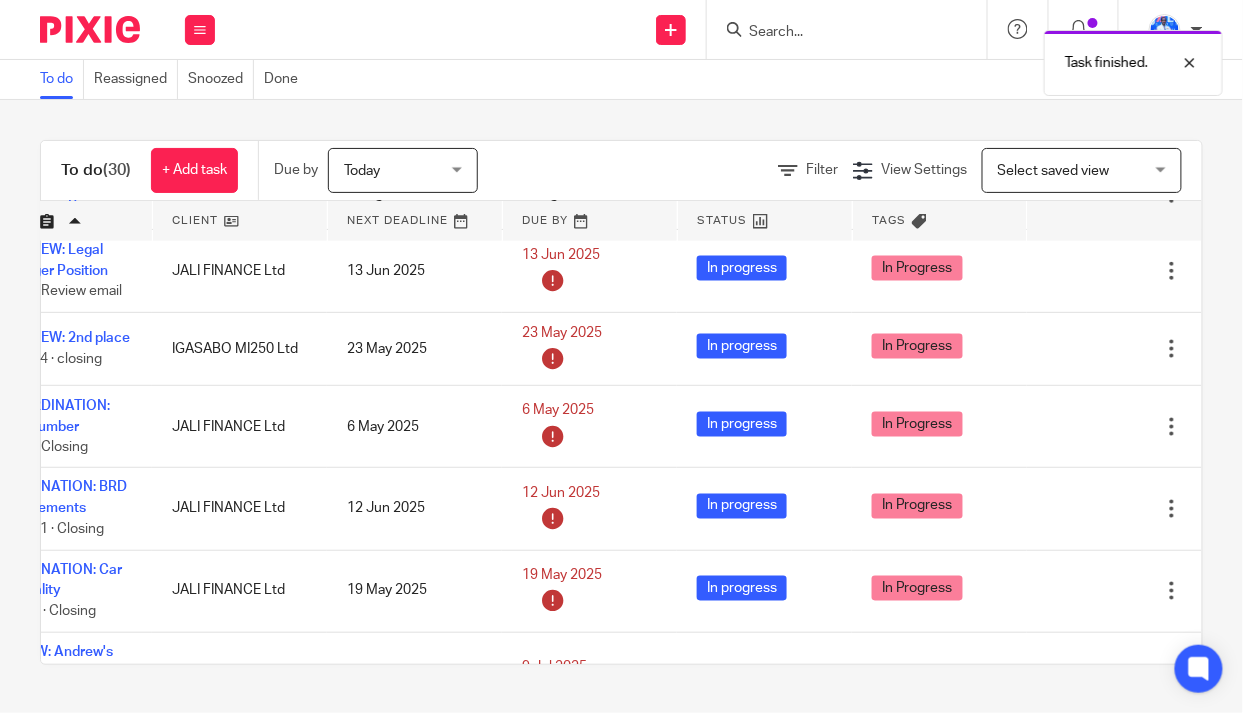 scroll, scrollTop: 687, scrollLeft: 0, axis: vertical 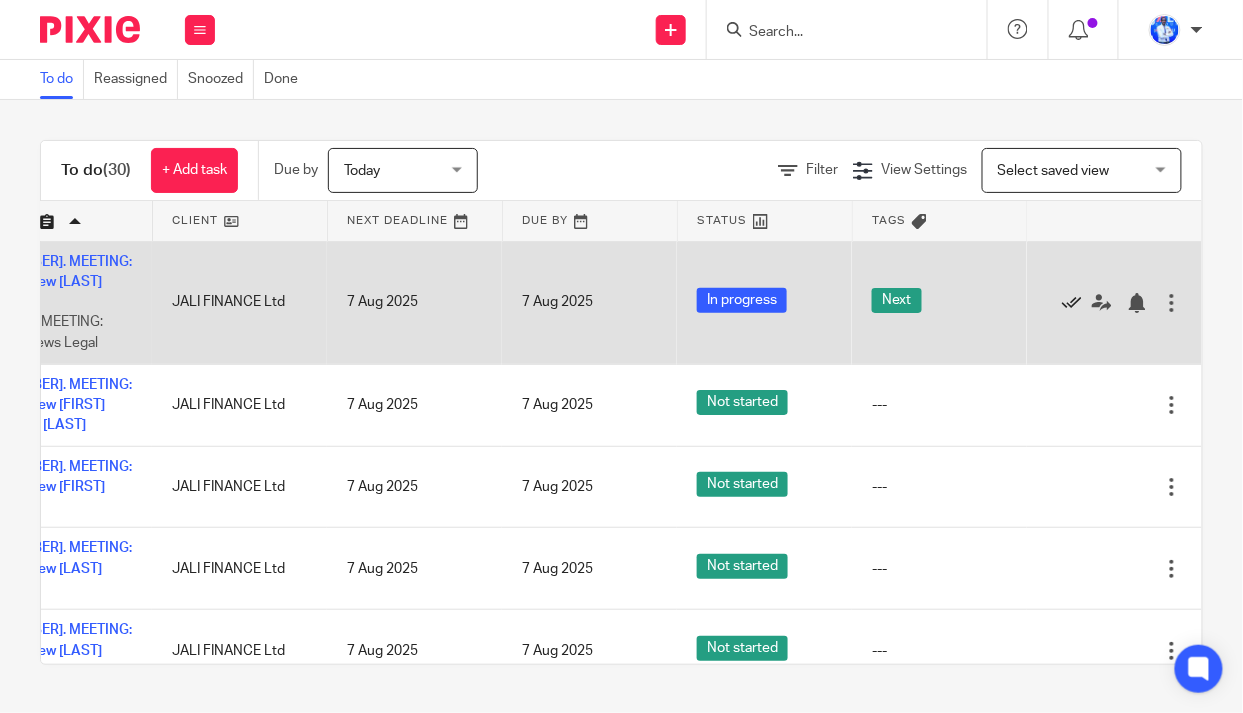 click at bounding box center [1072, 303] 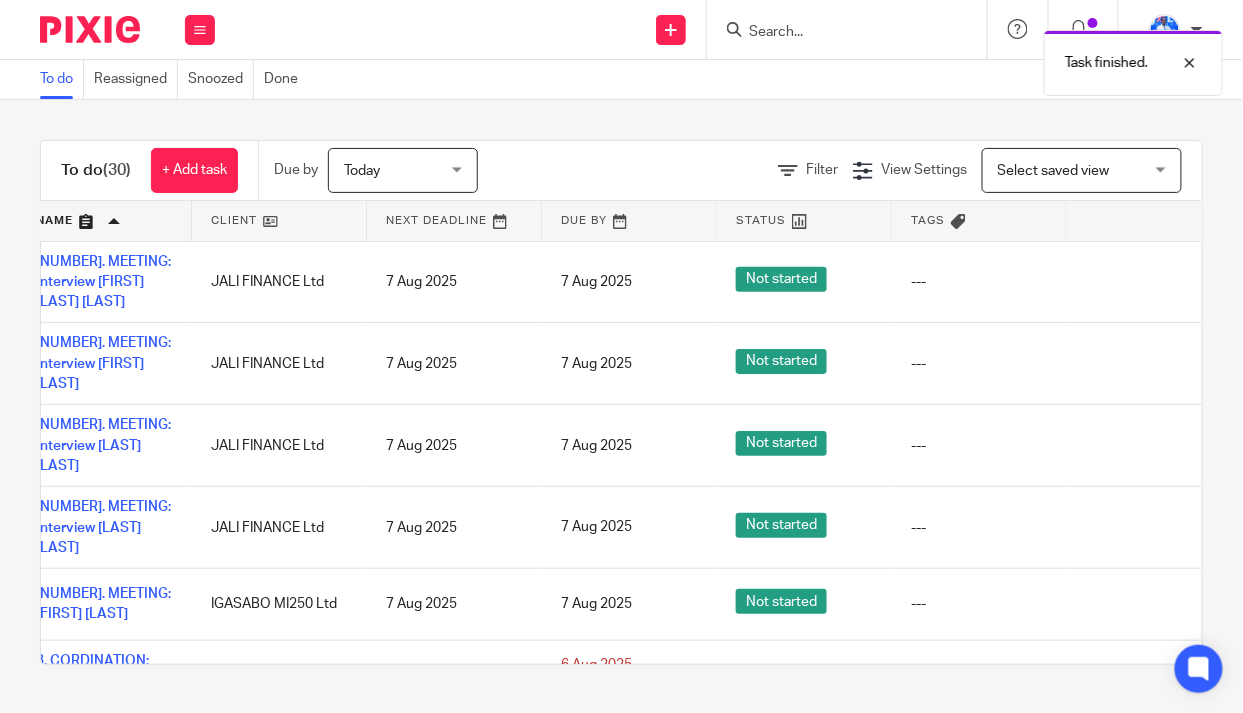 scroll, scrollTop: 0, scrollLeft: 0, axis: both 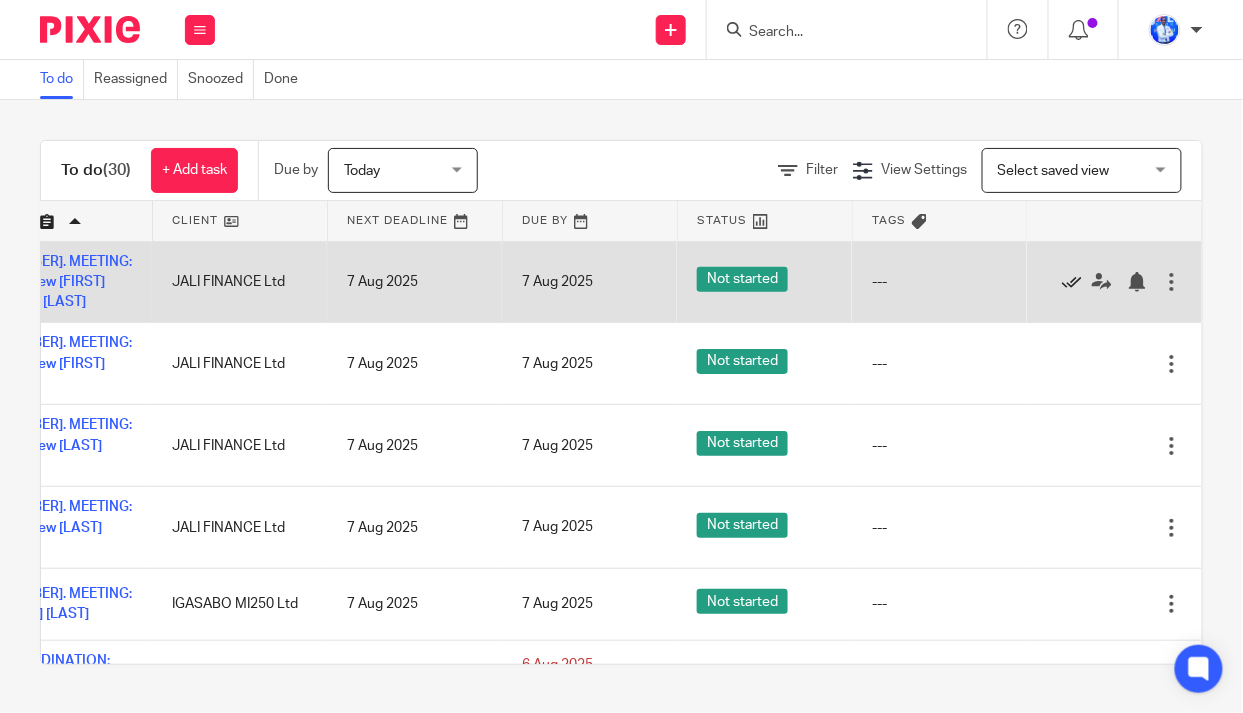click at bounding box center [1072, 282] 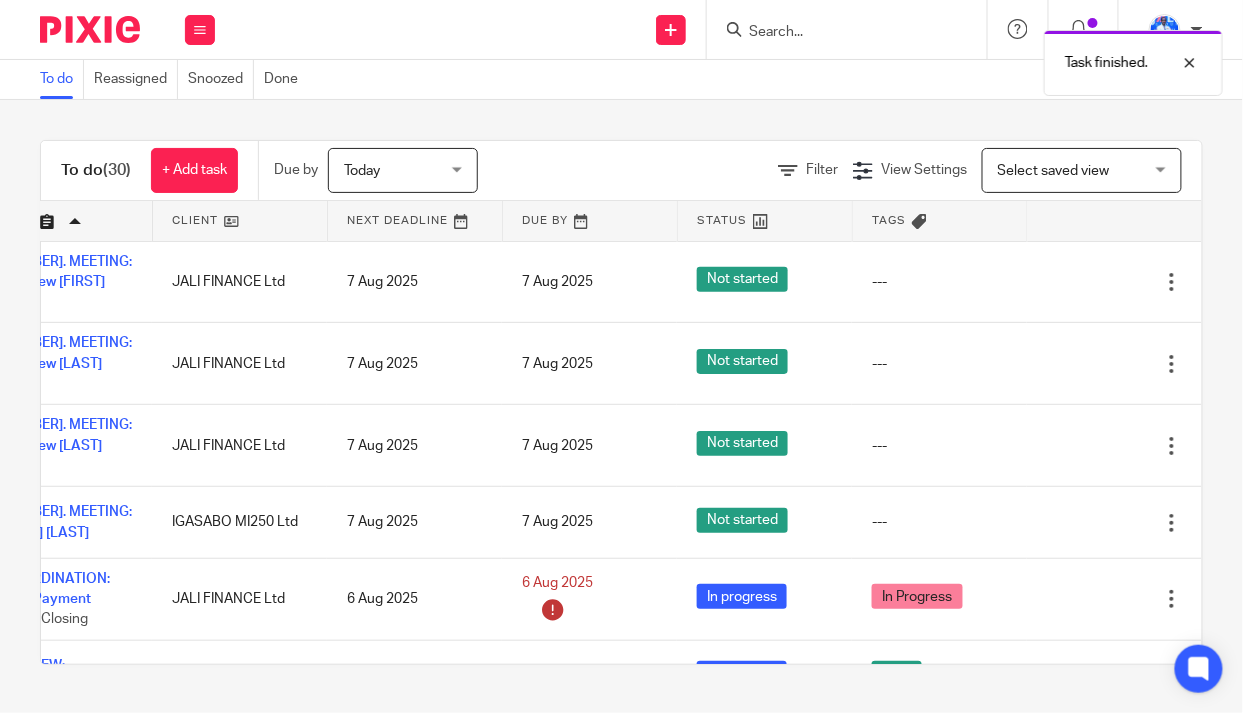 scroll, scrollTop: 0, scrollLeft: 0, axis: both 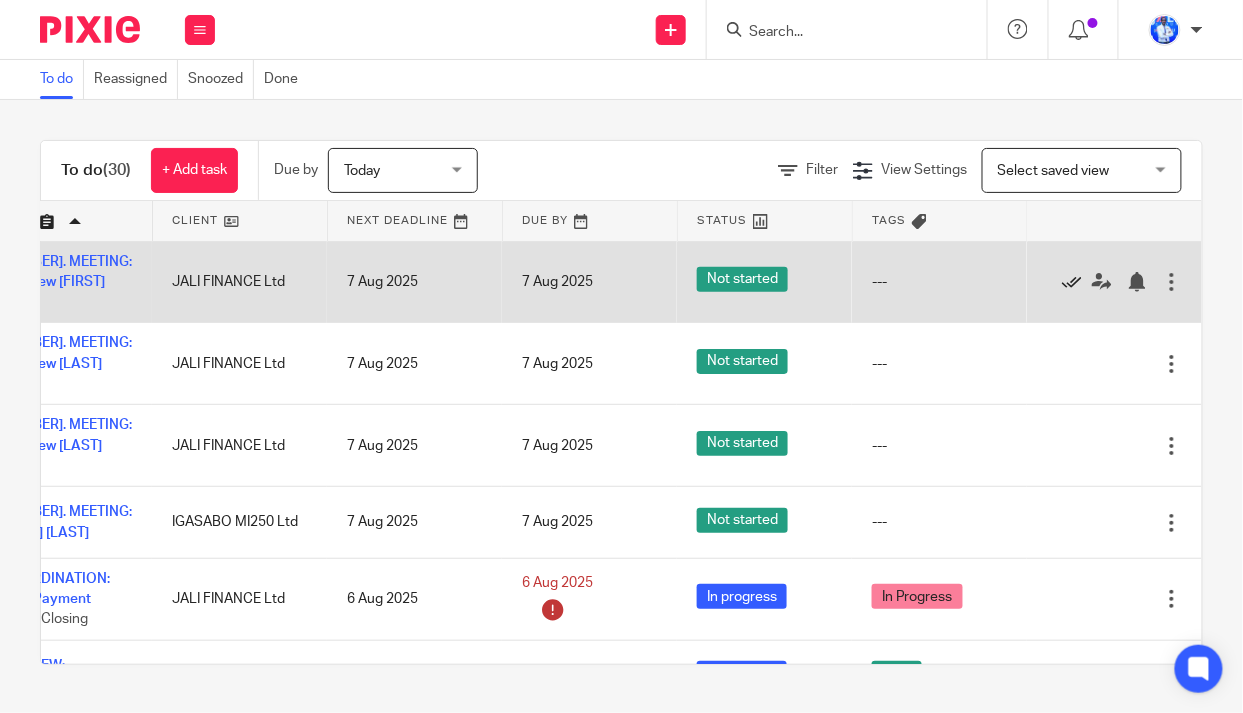 click at bounding box center [1072, 282] 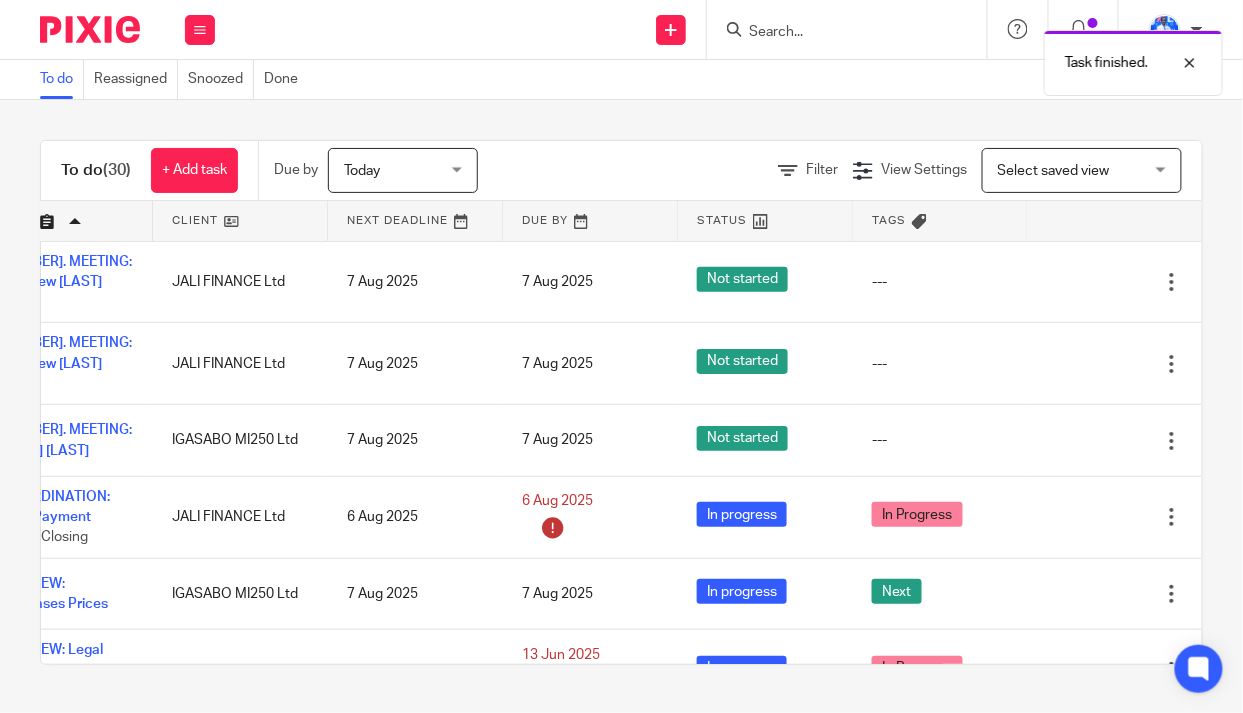 scroll, scrollTop: 0, scrollLeft: 0, axis: both 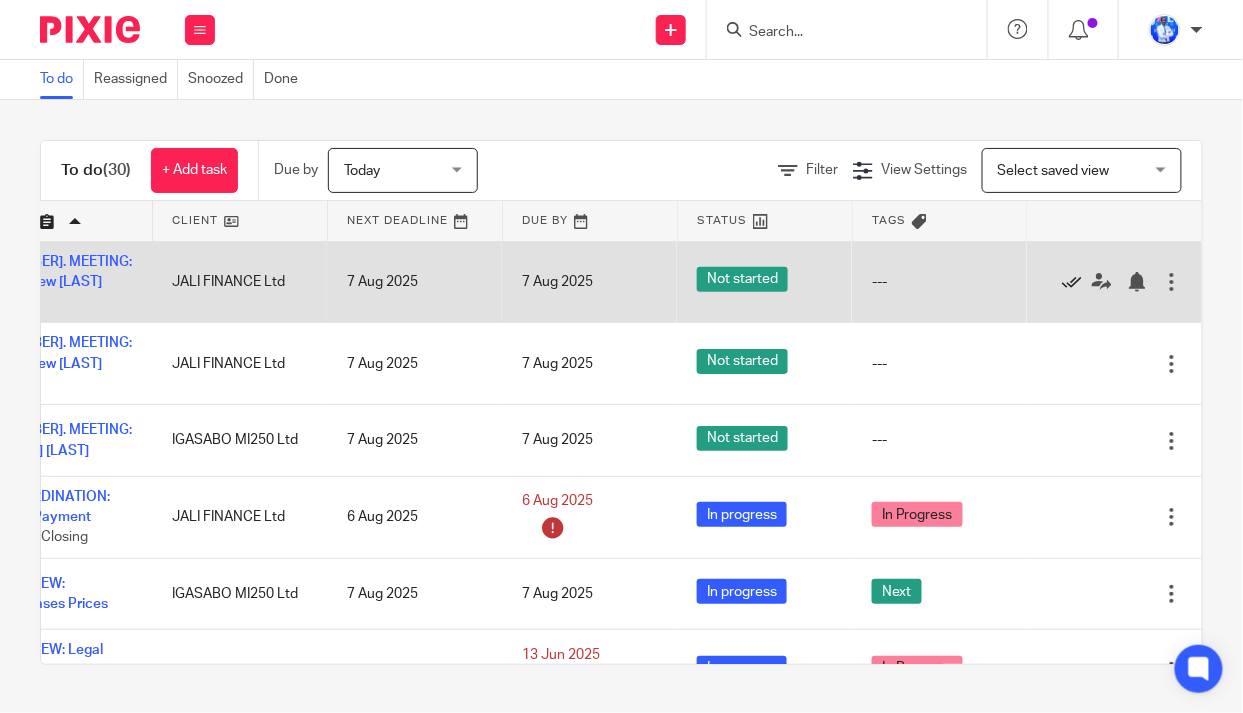 click at bounding box center (1072, 282) 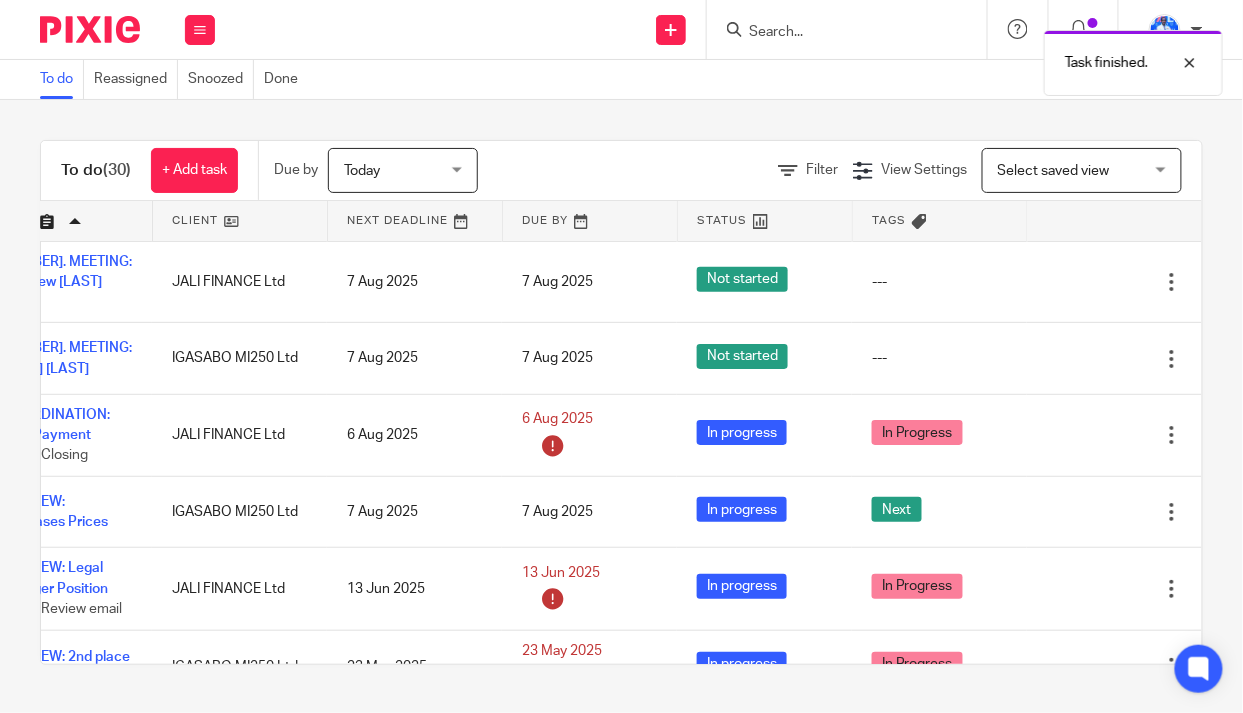 scroll, scrollTop: 0, scrollLeft: 0, axis: both 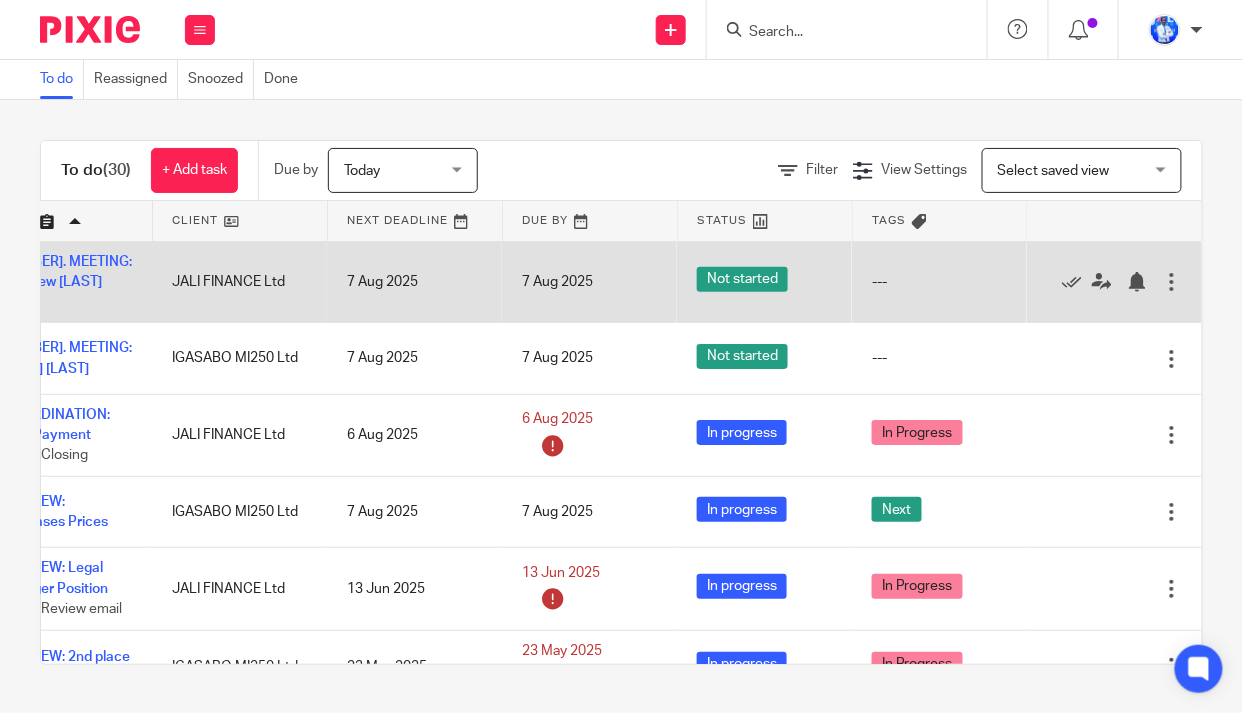 click at bounding box center (1172, 282) 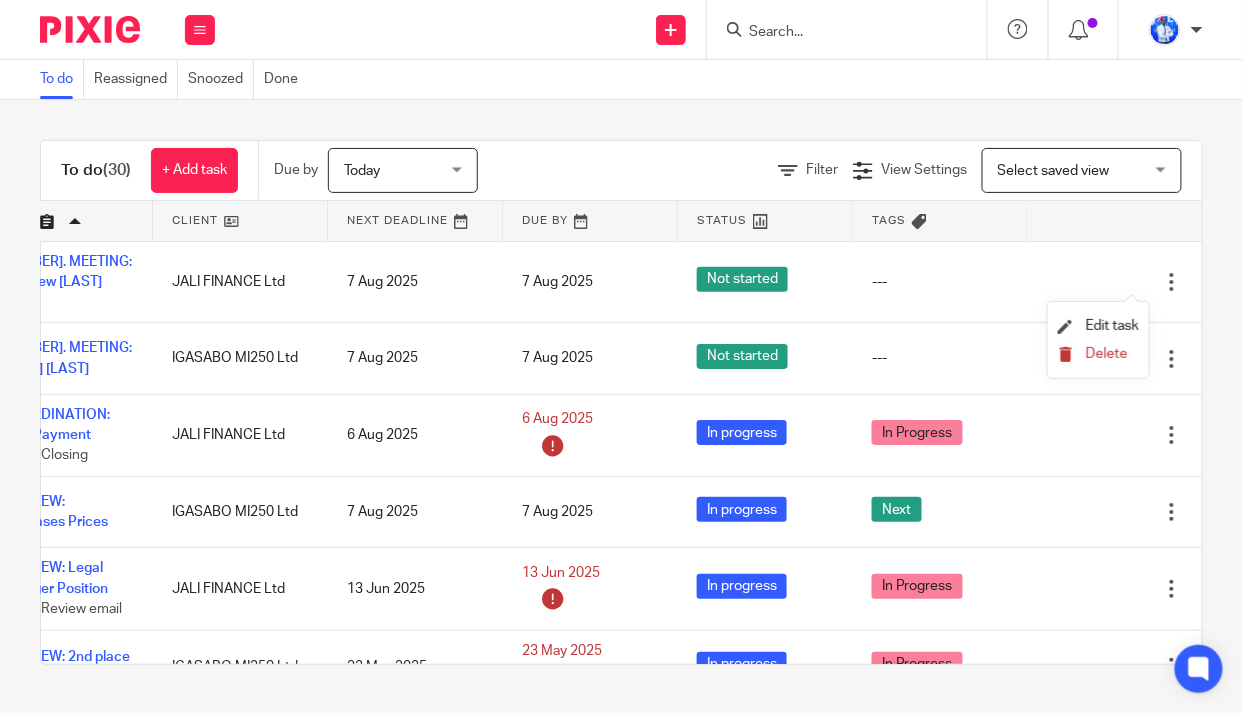 click on "Delete" at bounding box center [1107, 354] 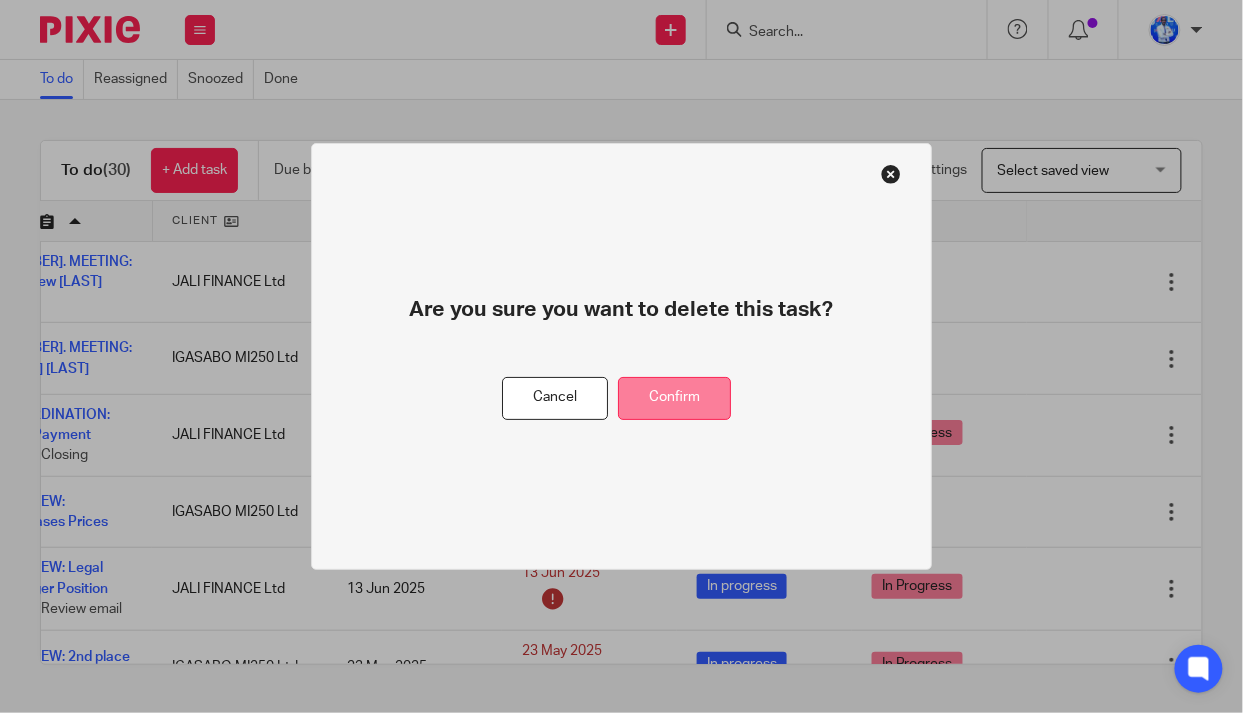 click on "Confirm" at bounding box center (674, 398) 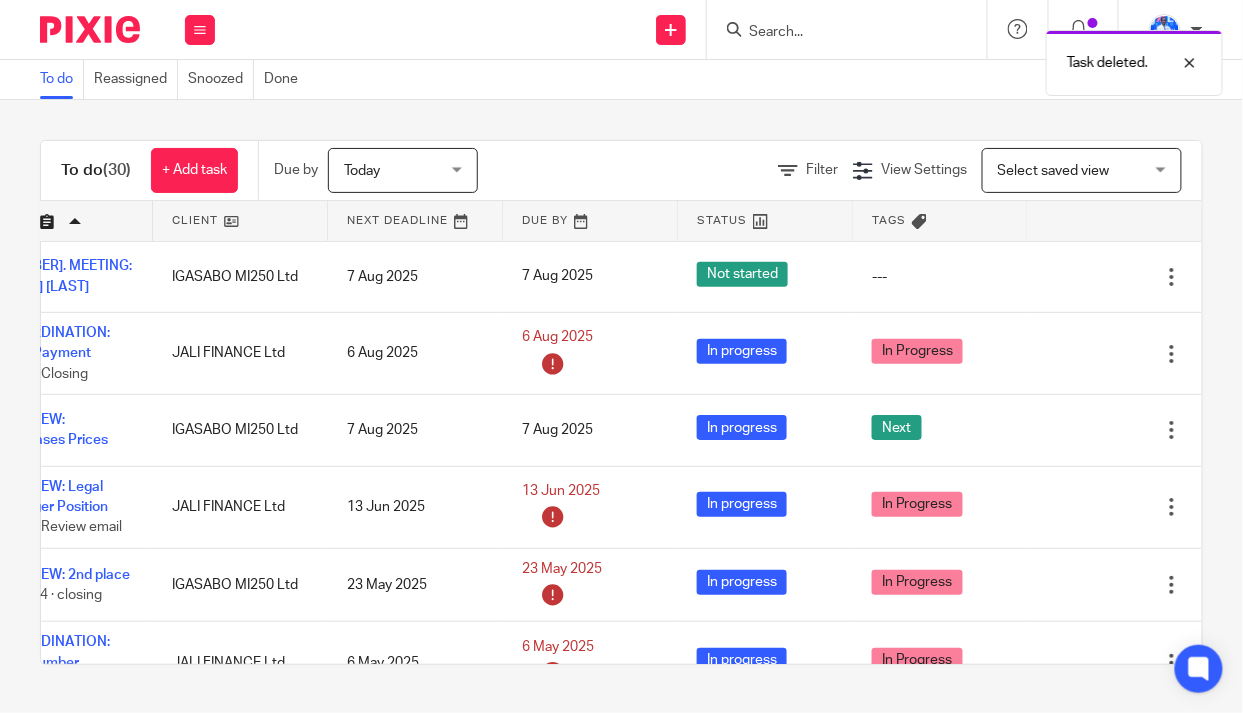scroll, scrollTop: 0, scrollLeft: 0, axis: both 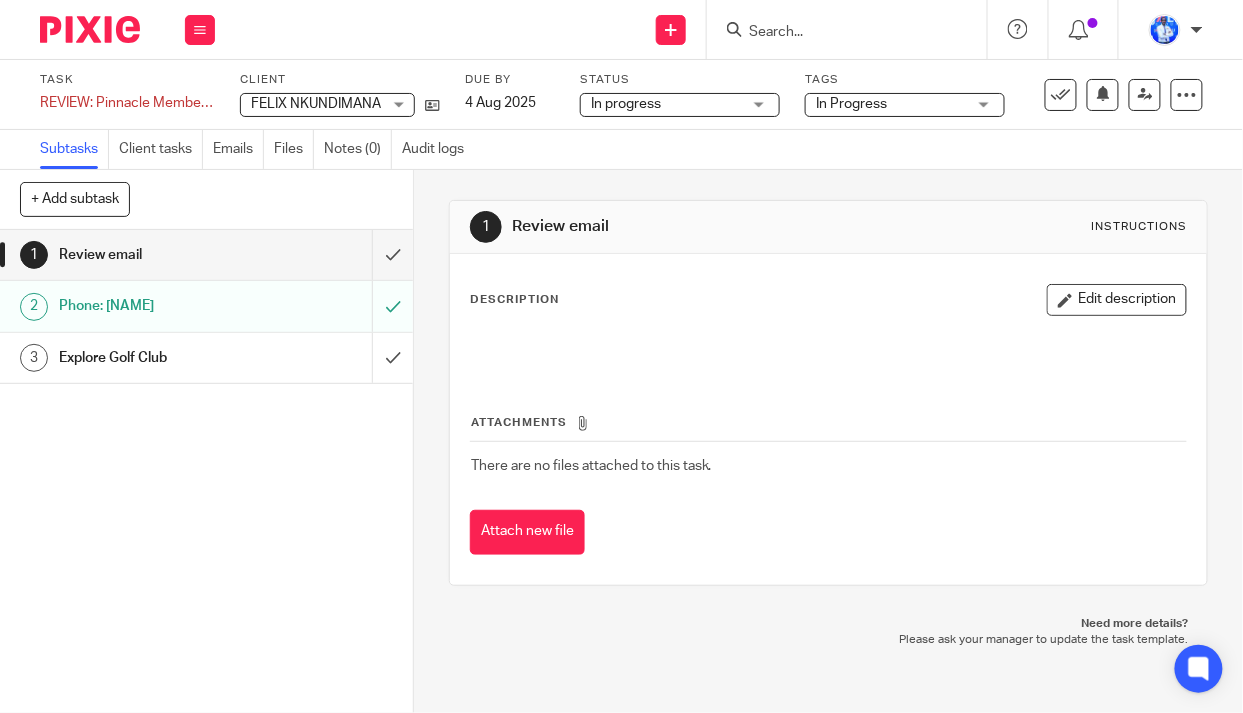 click on "REVIEW: Pinnacle Membership   Save
REVIEW: Pinnacle Membership" at bounding box center [127, 103] 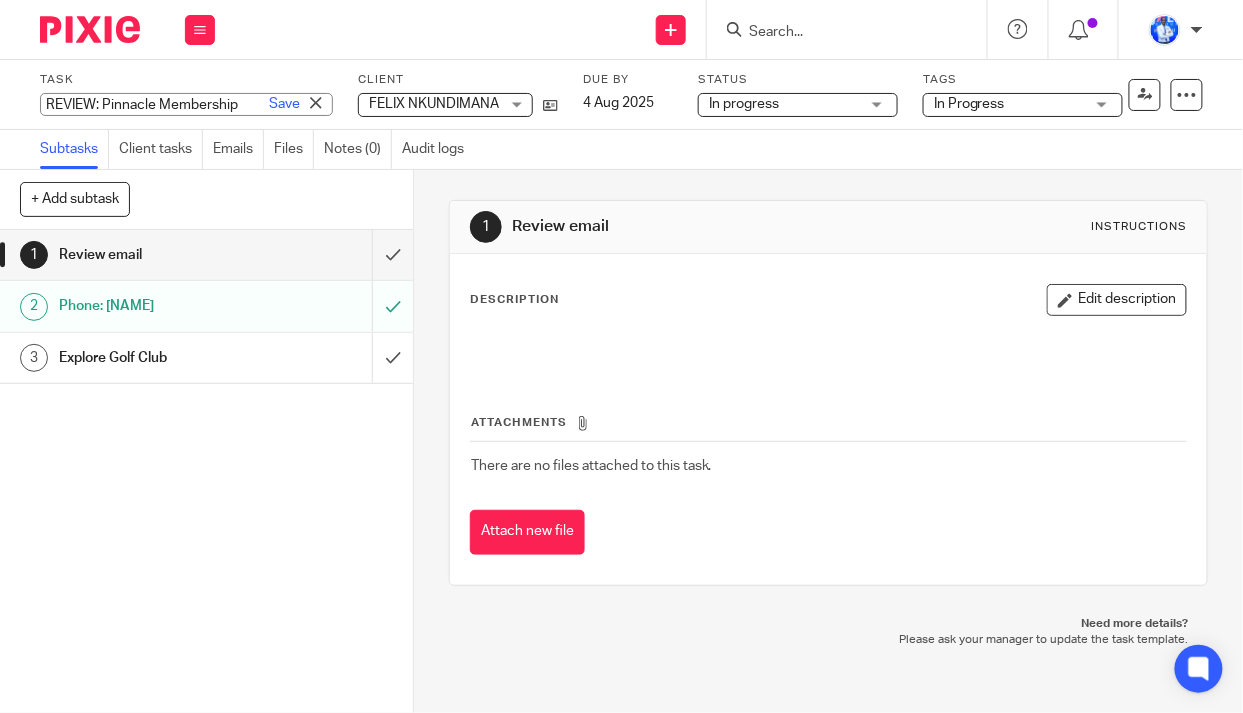 click on "REVIEW: Pinnacle Membership" at bounding box center [186, 104] 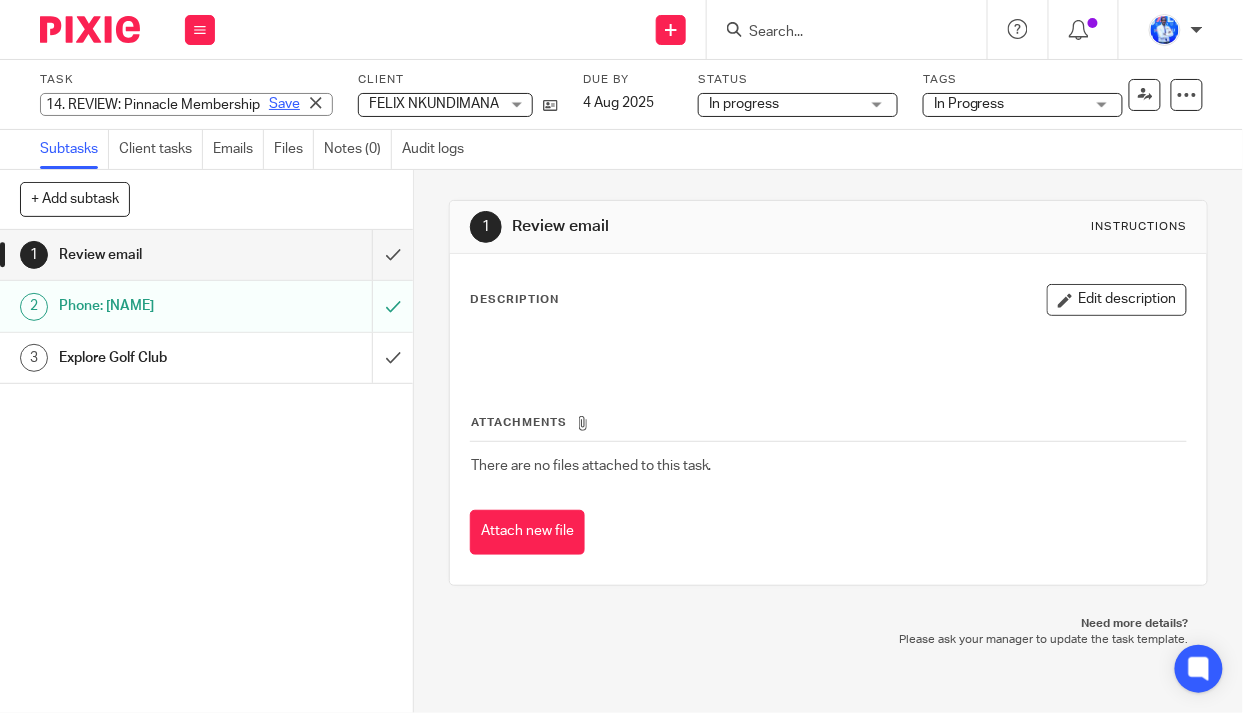 type on "14. REVIEW: Pinnacle Membership" 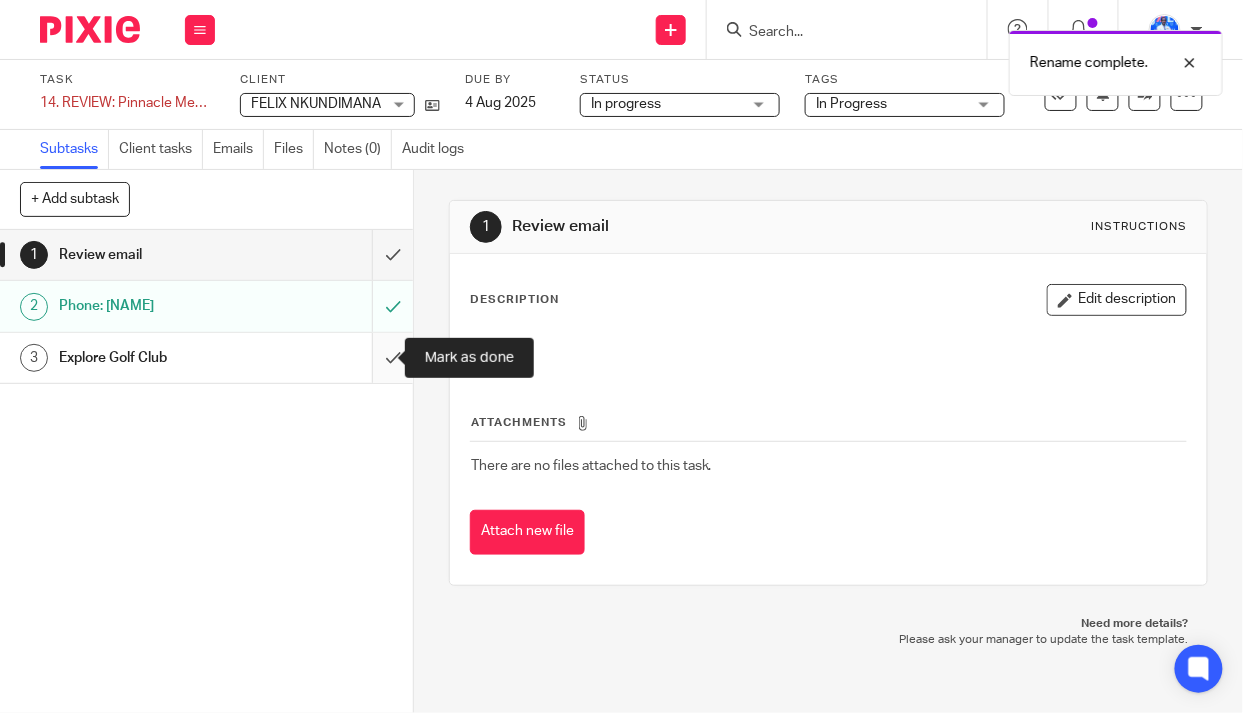 click at bounding box center [206, 358] 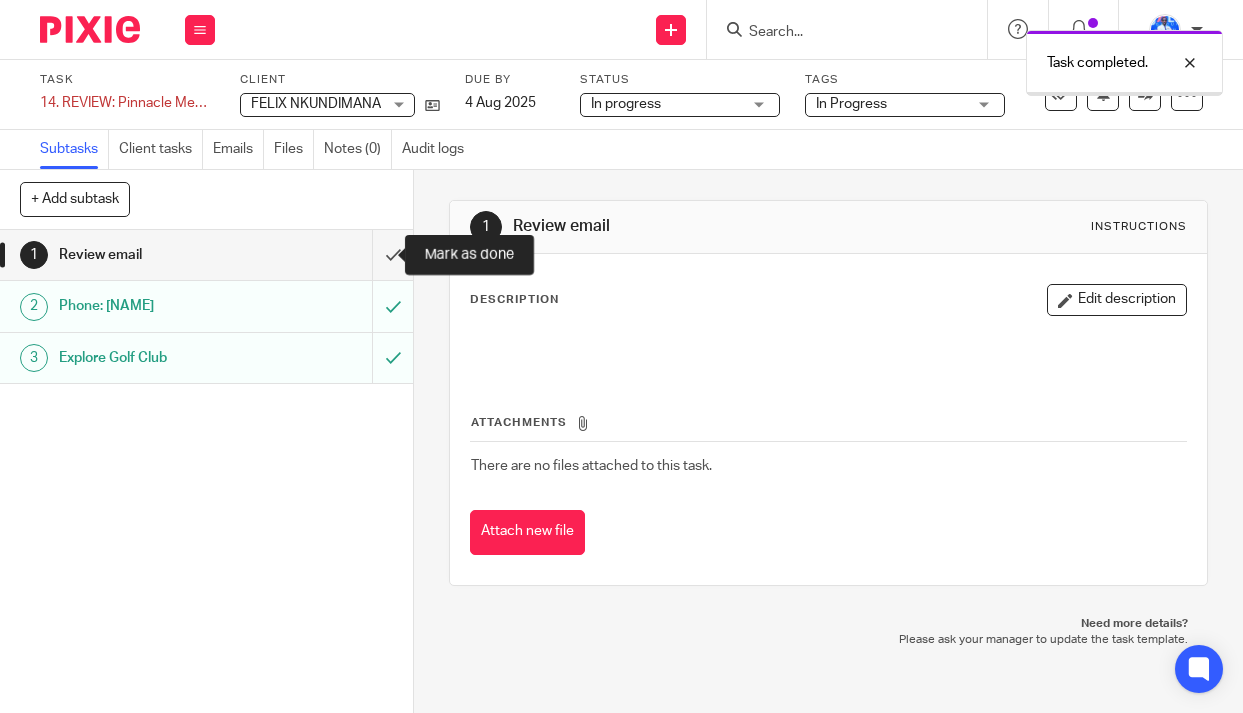 scroll, scrollTop: 0, scrollLeft: 0, axis: both 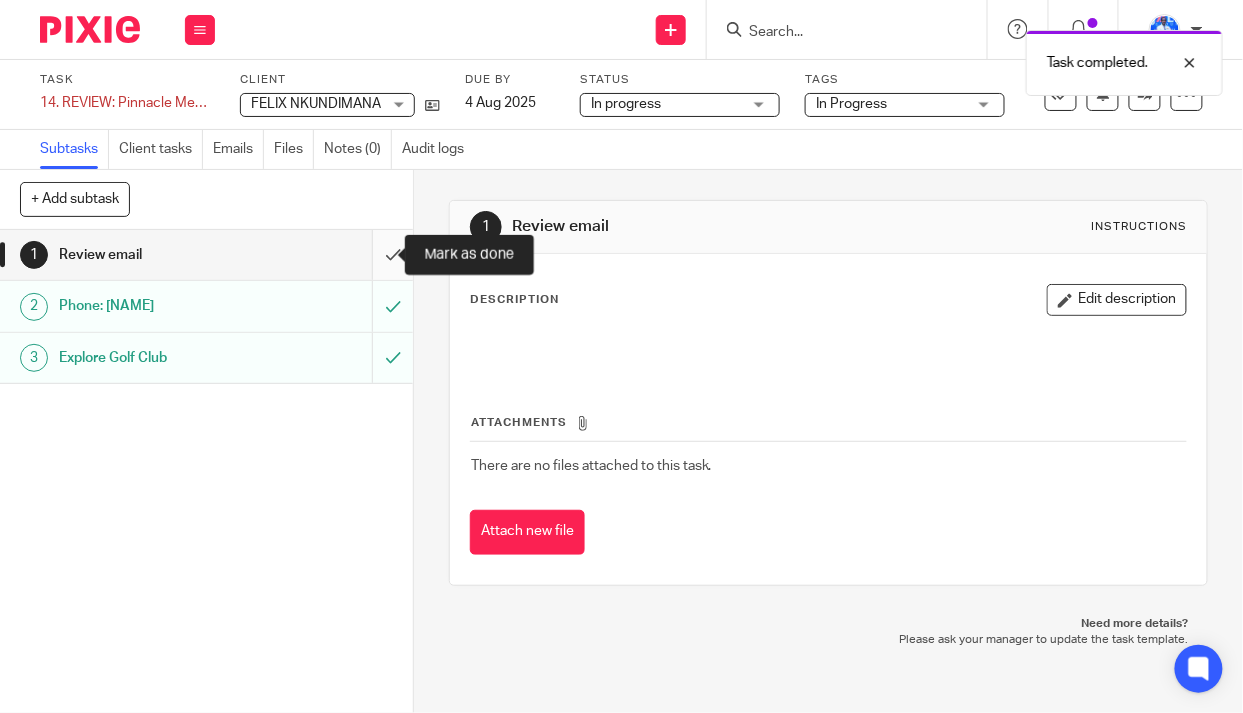 drag, startPoint x: 0, startPoint y: 0, endPoint x: 377, endPoint y: 247, distance: 450.70834 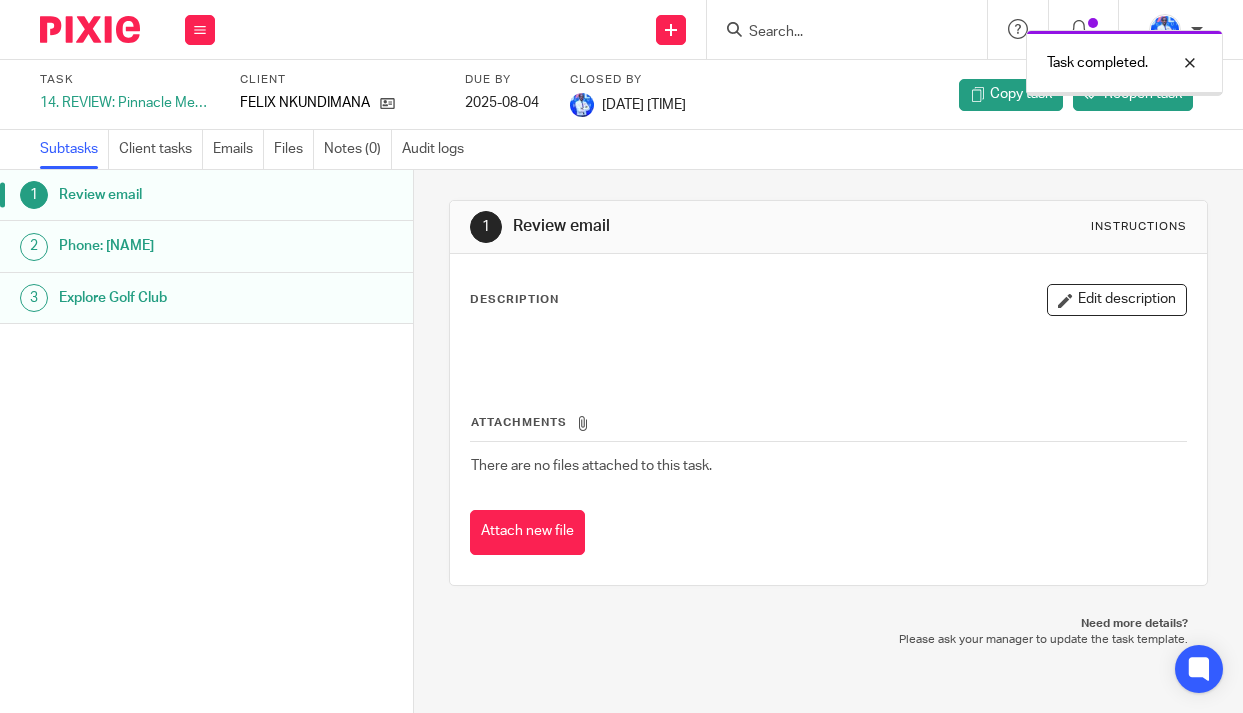 scroll, scrollTop: 0, scrollLeft: 0, axis: both 